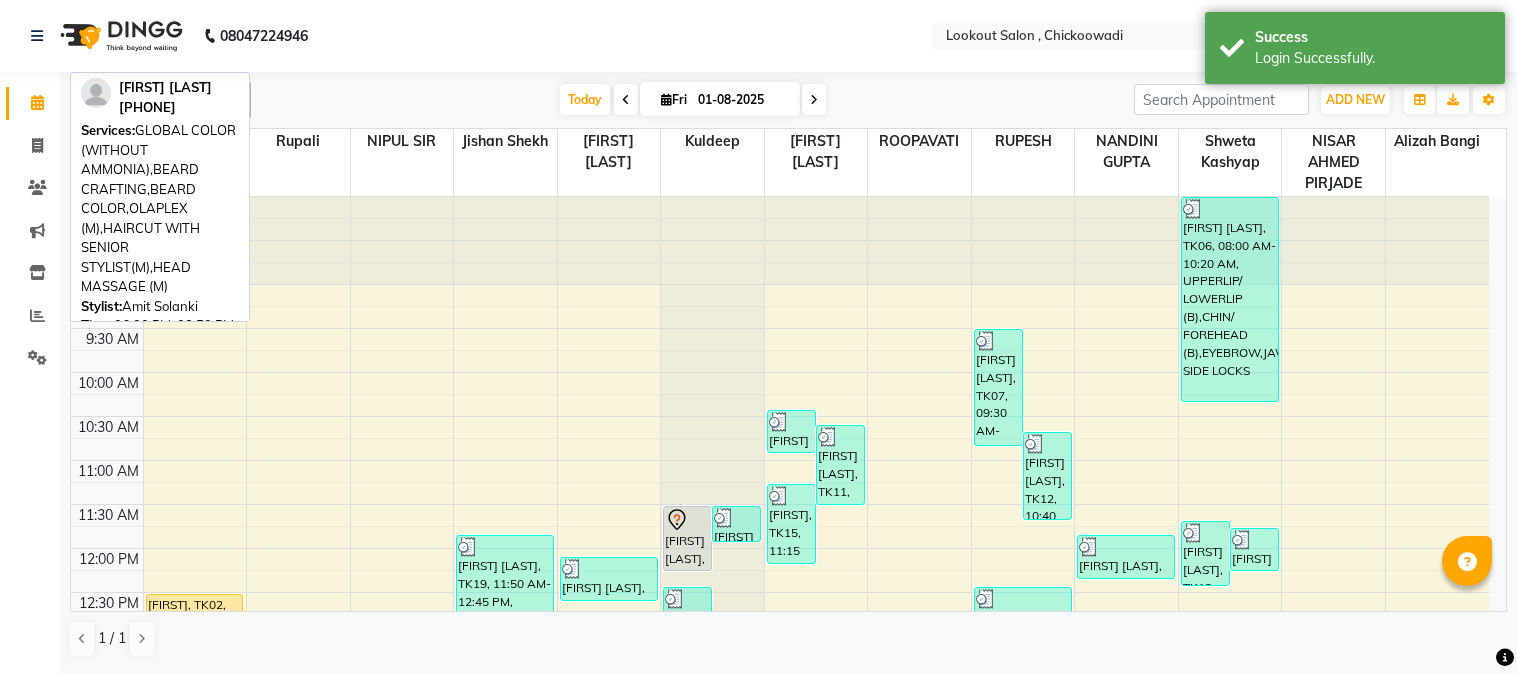scroll, scrollTop: 0, scrollLeft: 0, axis: both 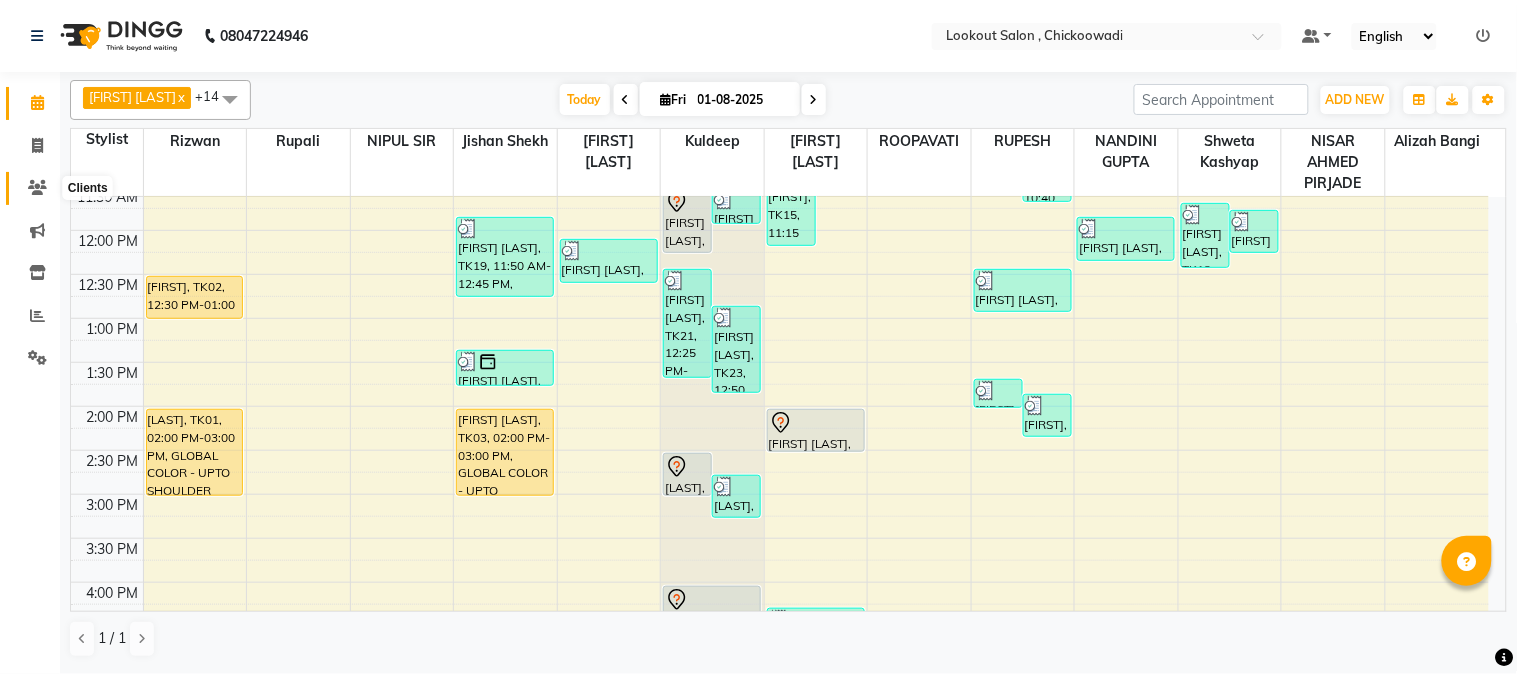 click 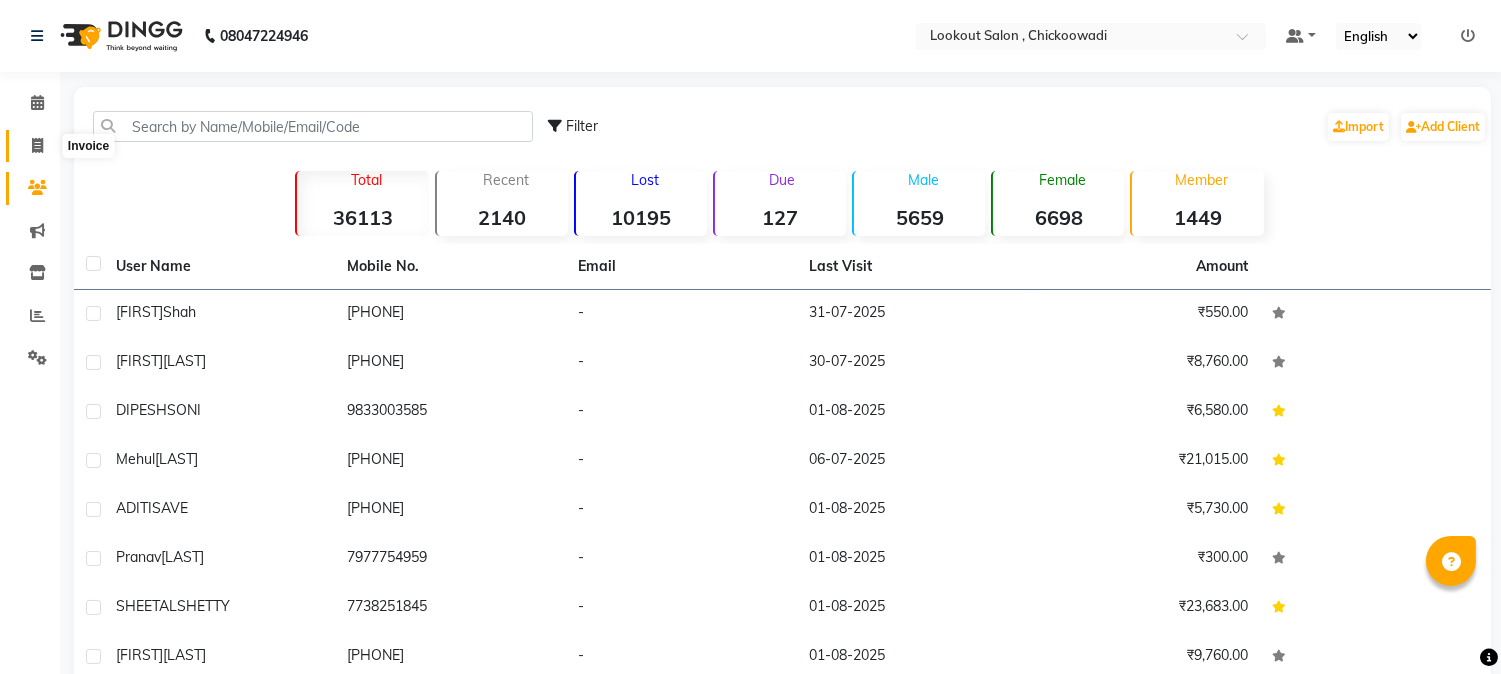 click 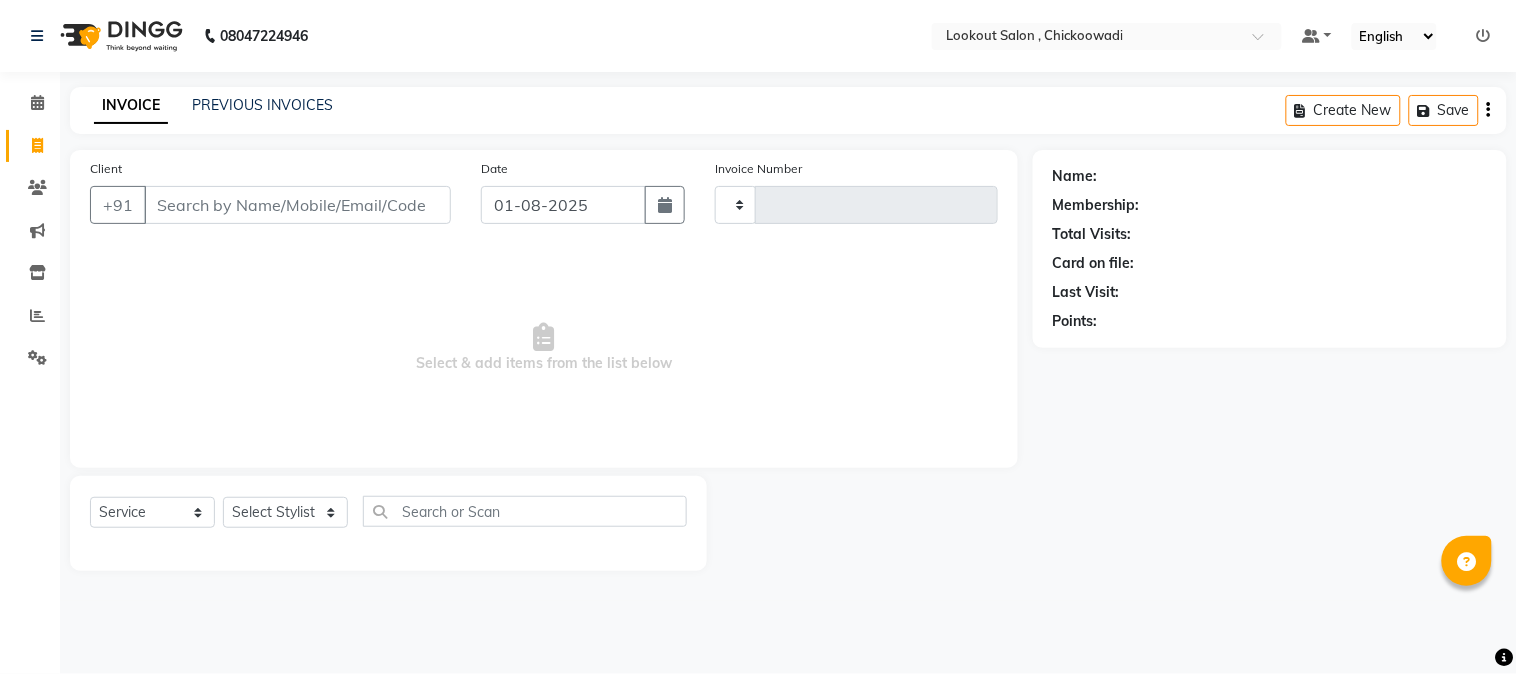 type on "4899" 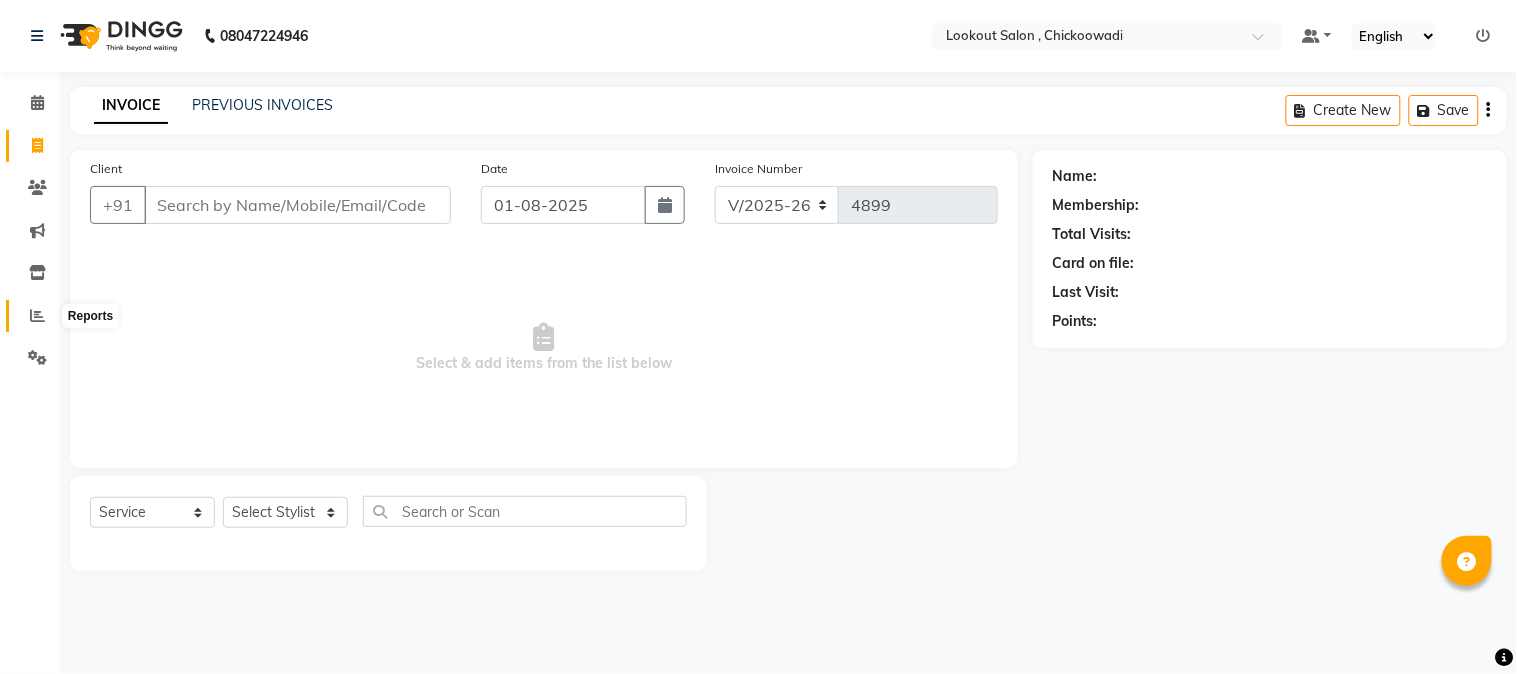 click 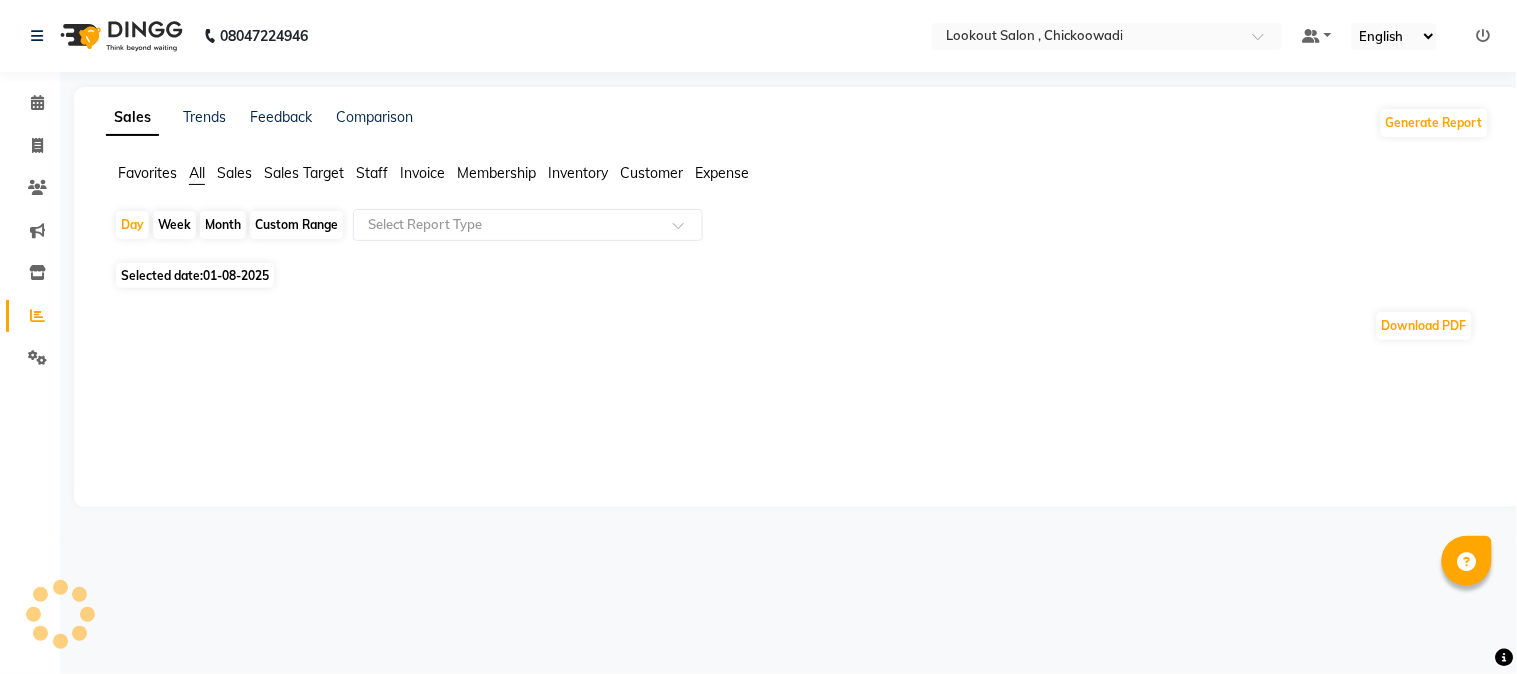 click on "Staff" 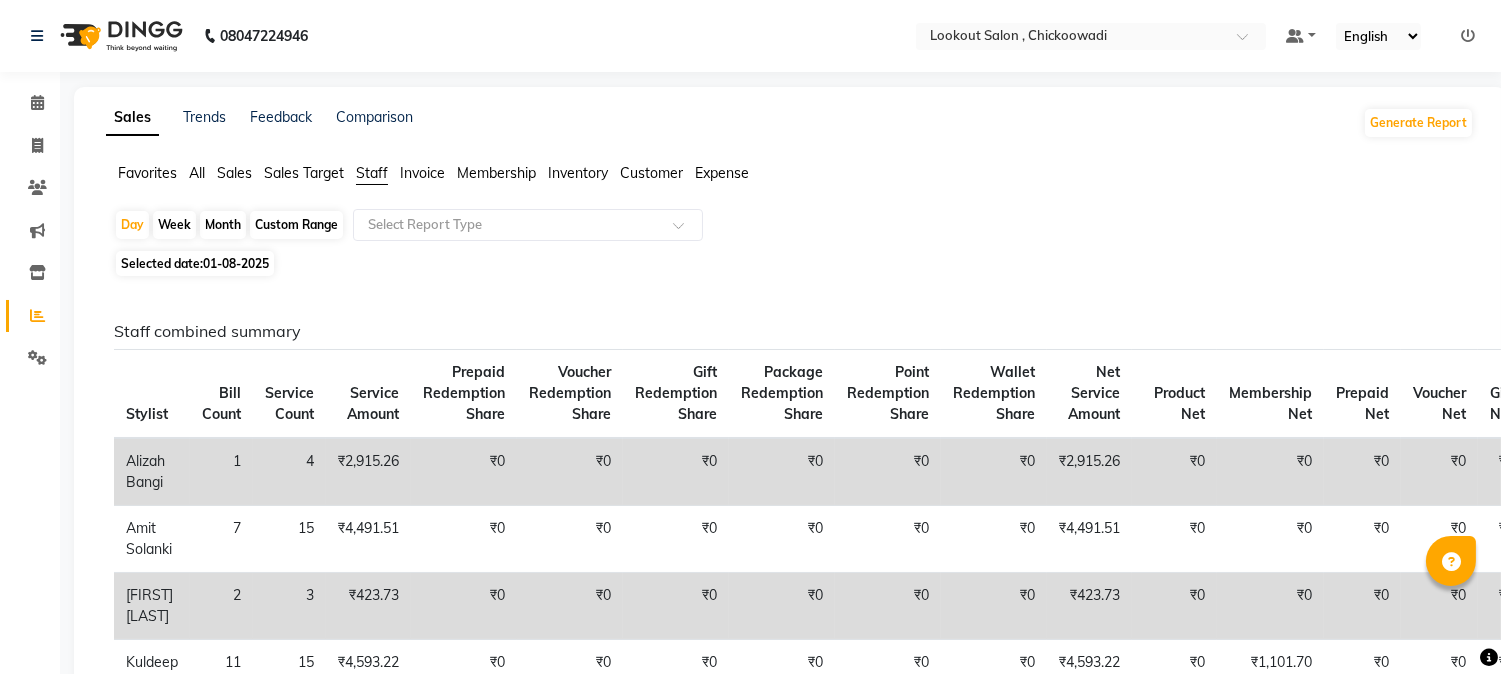 click on "Custom Range" 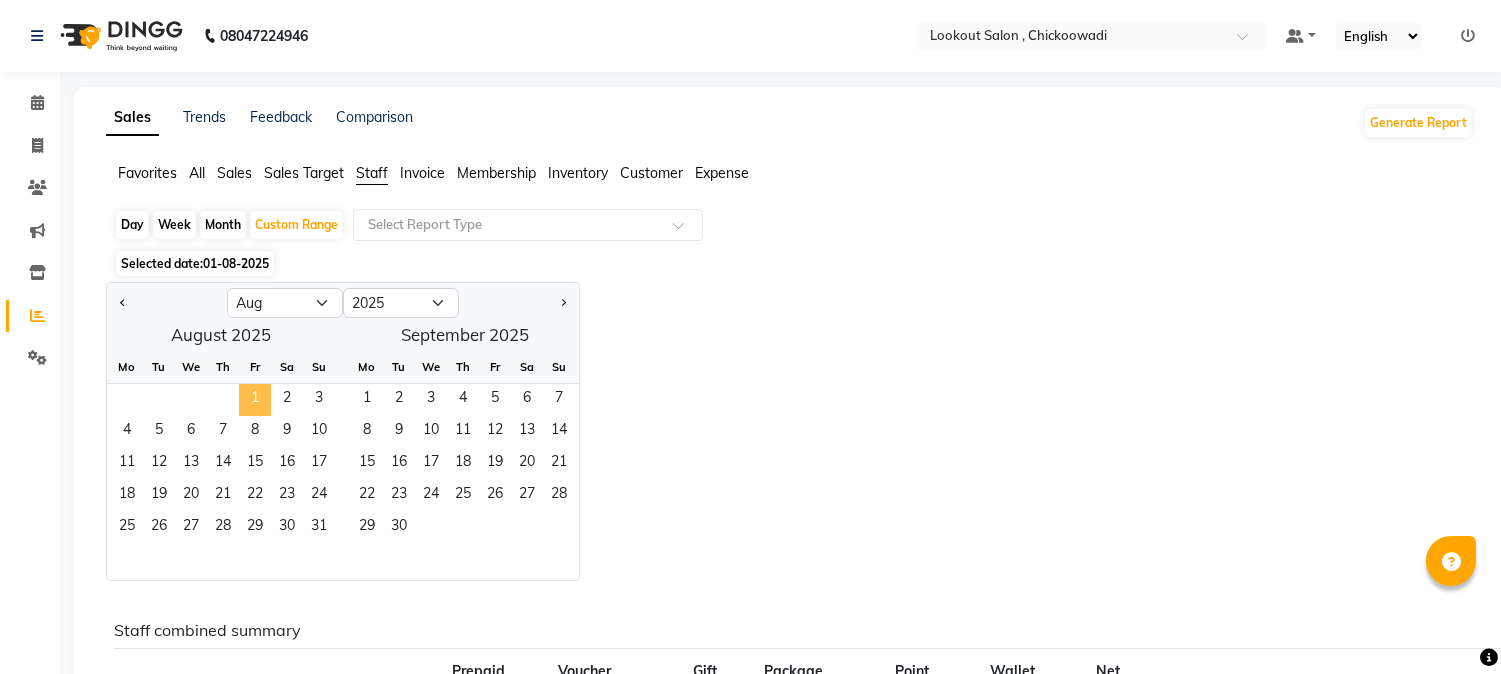 click on "1" 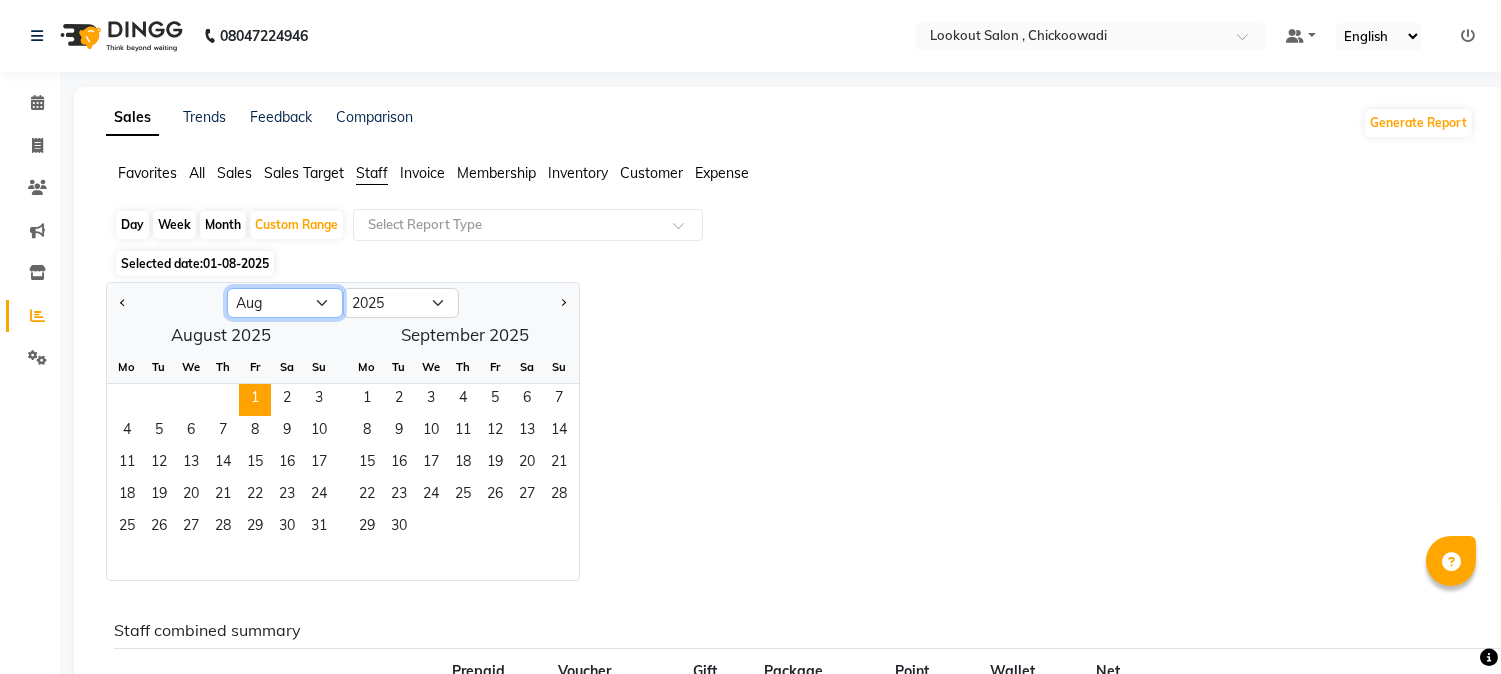 click on "Jan Feb Mar Apr May Jun Jul Aug Sep Oct Nov Dec" 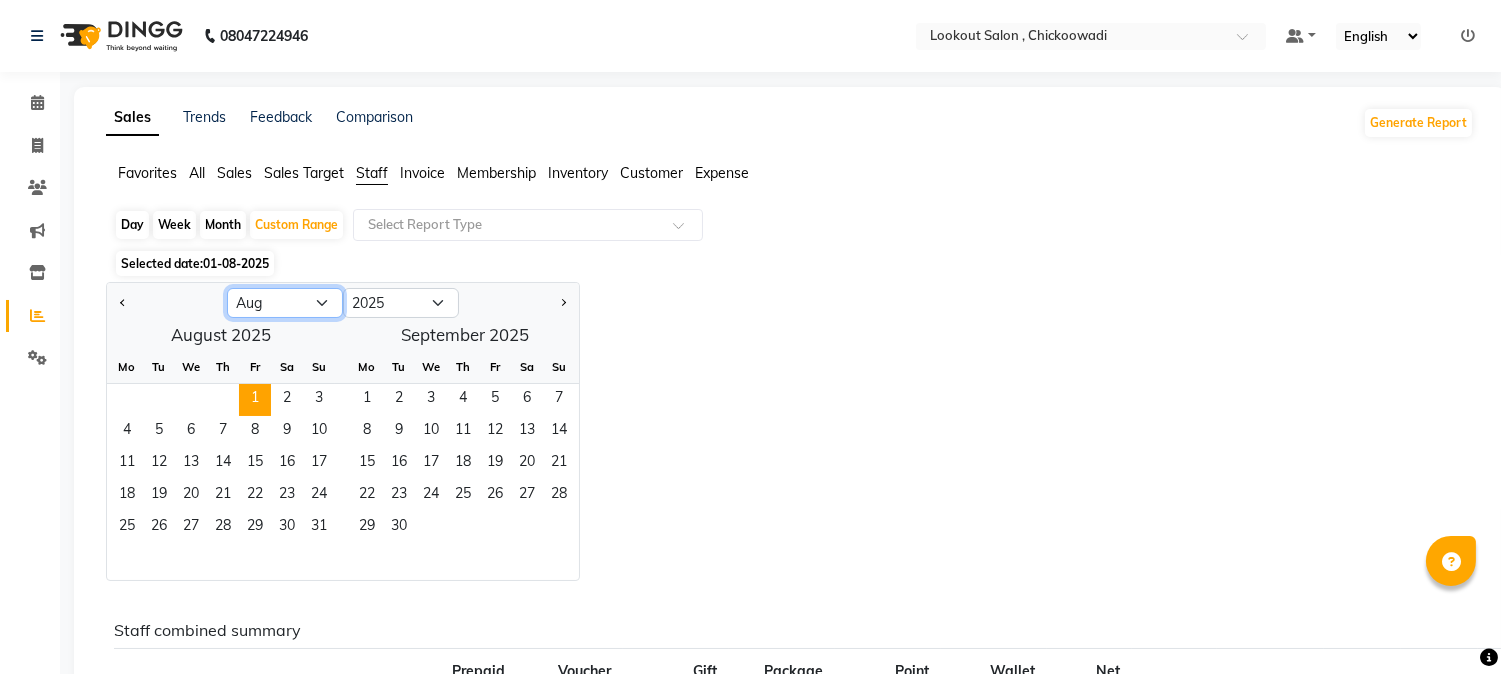 select on "7" 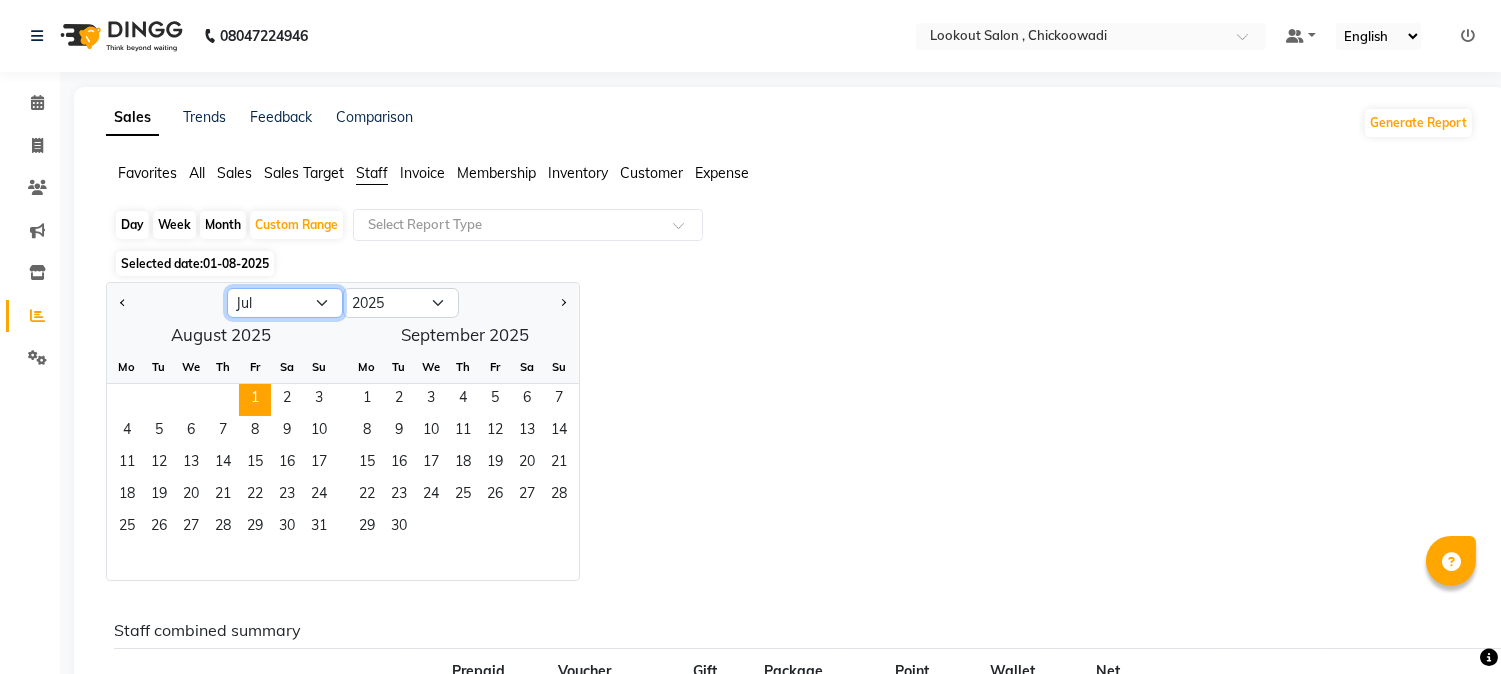 click on "Jan Feb Mar Apr May Jun Jul Aug Sep Oct Nov Dec" 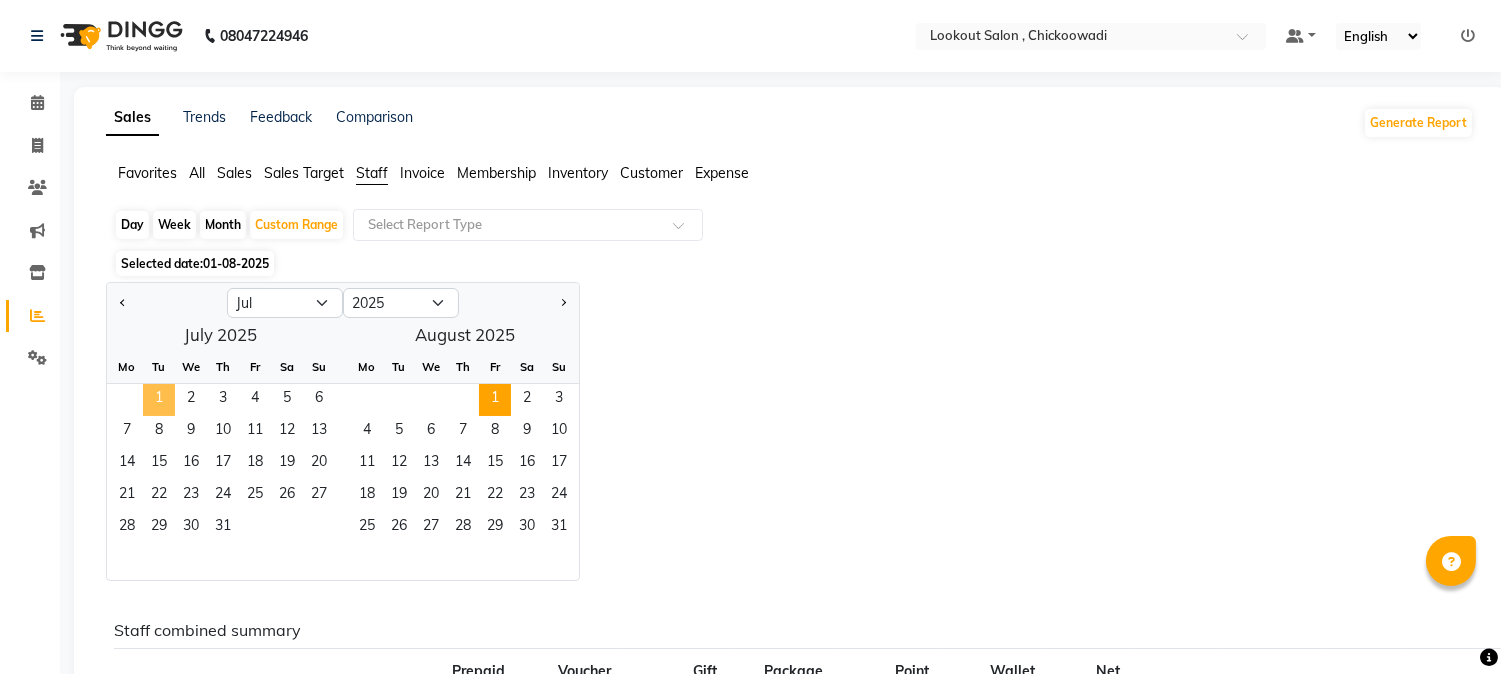 click on "1" 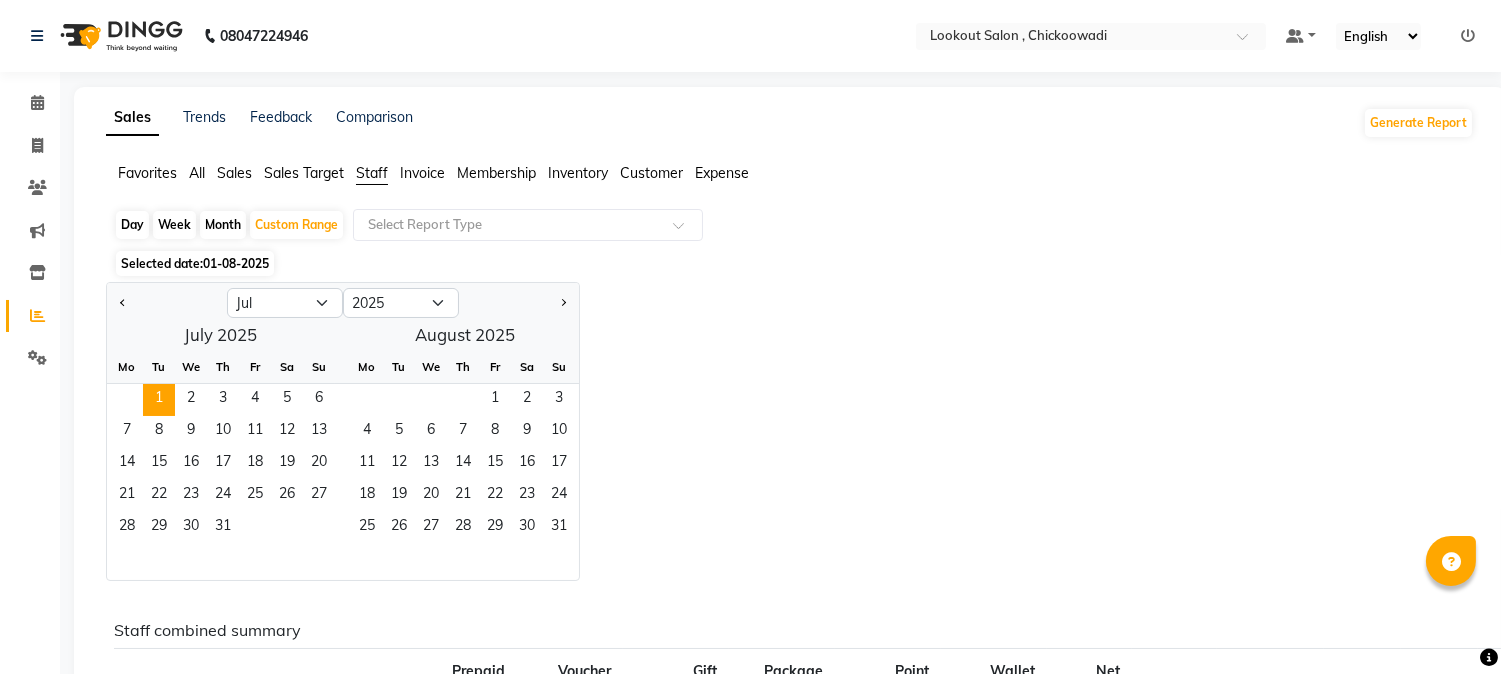 click on "28   29   30   31" 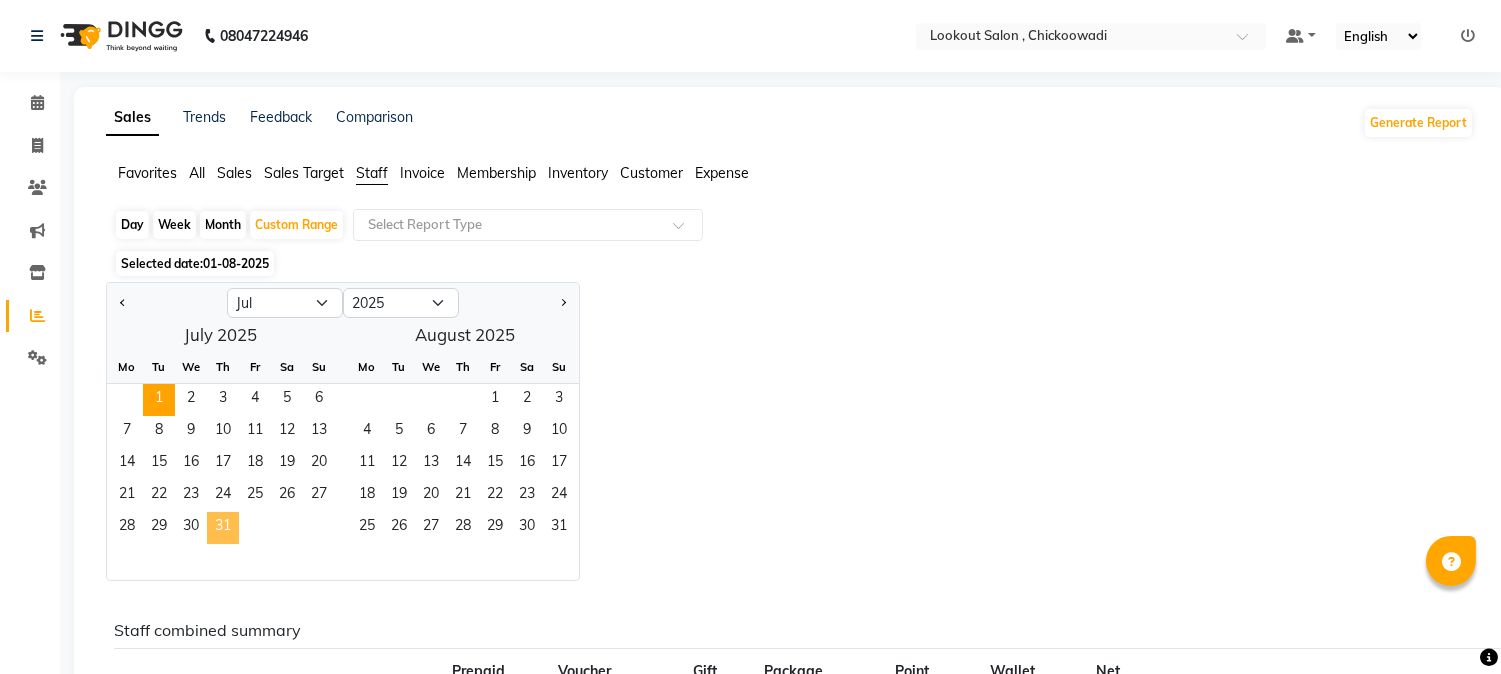click on "31" 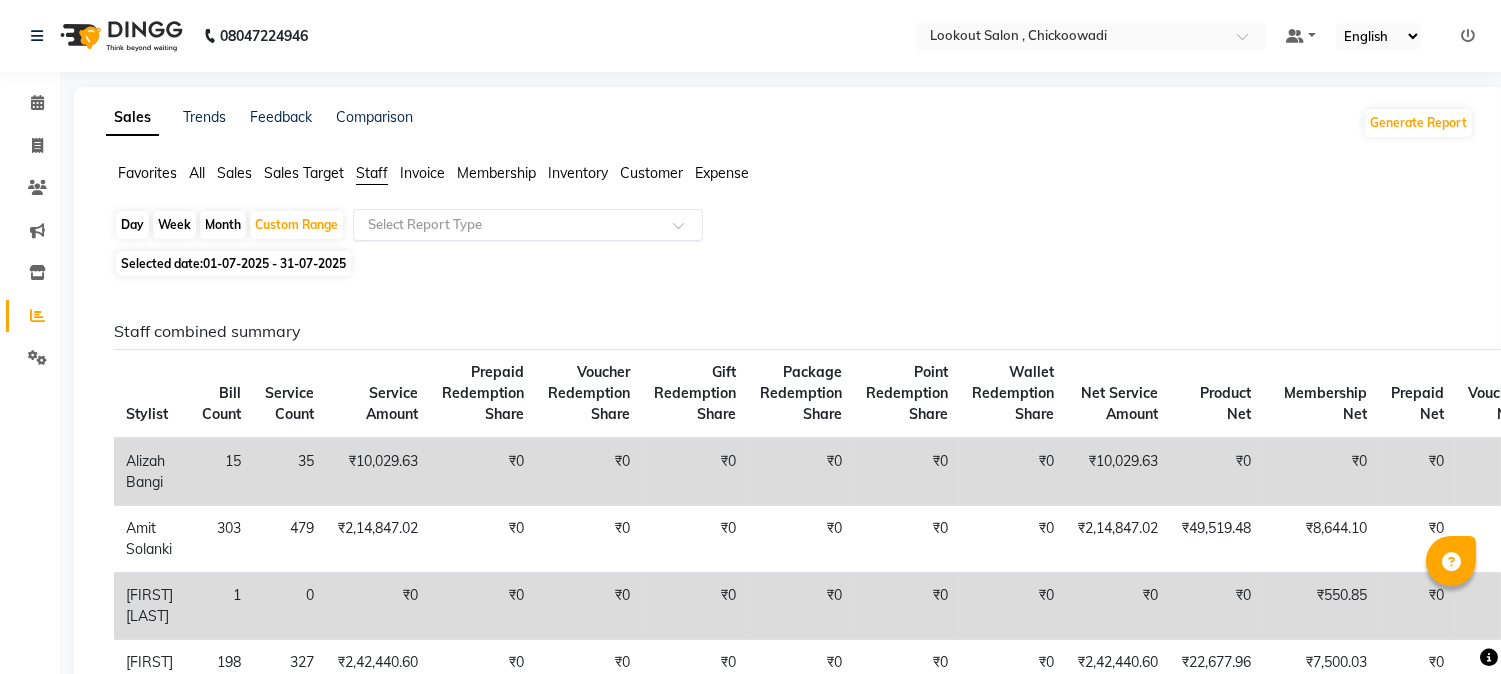 click 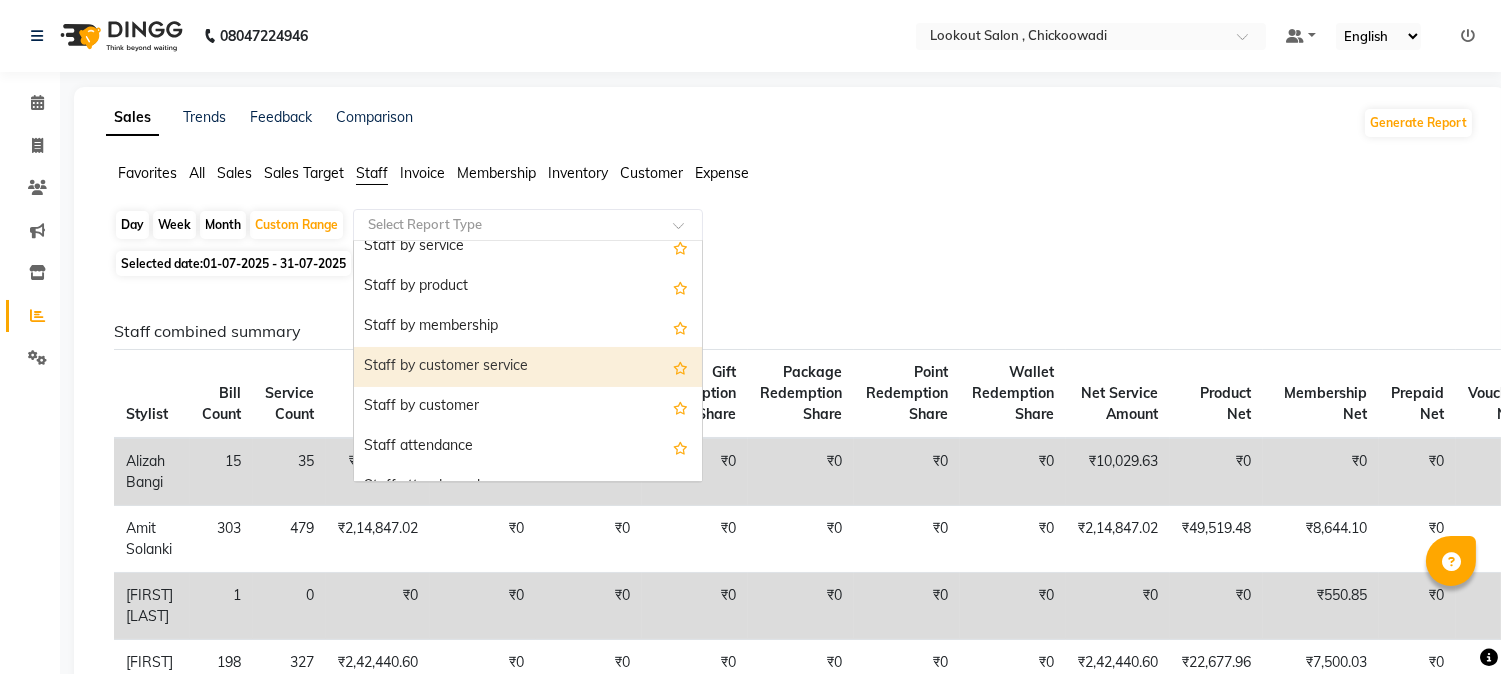scroll, scrollTop: 0, scrollLeft: 0, axis: both 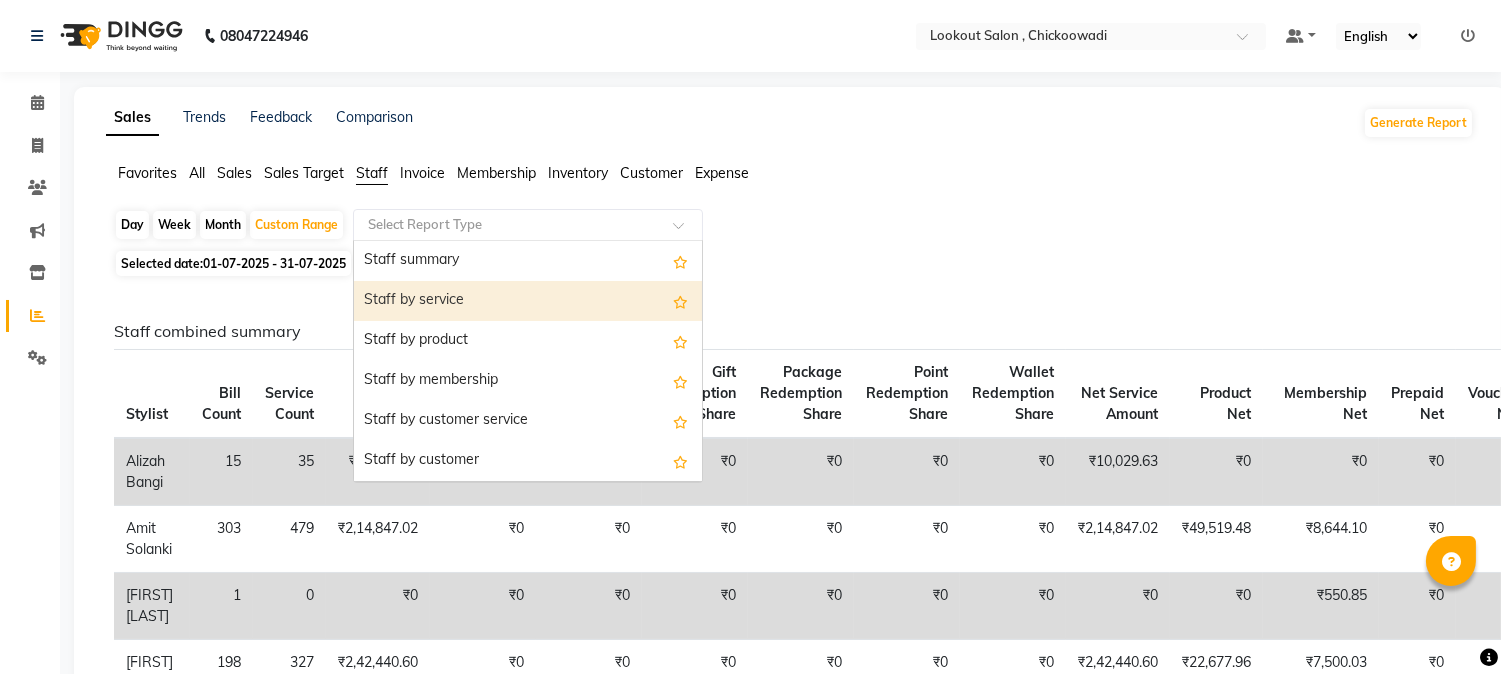 click on "Staff by service" at bounding box center [528, 301] 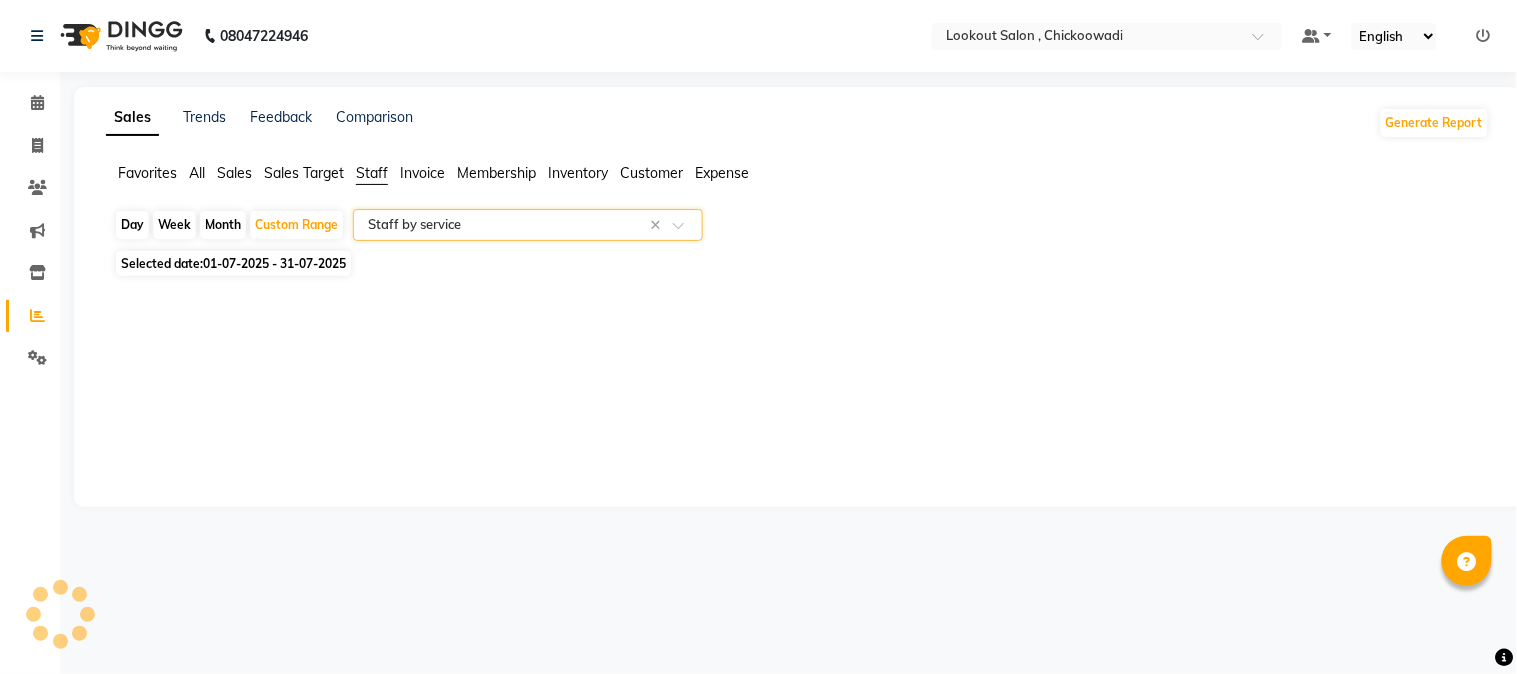 select on "full_report" 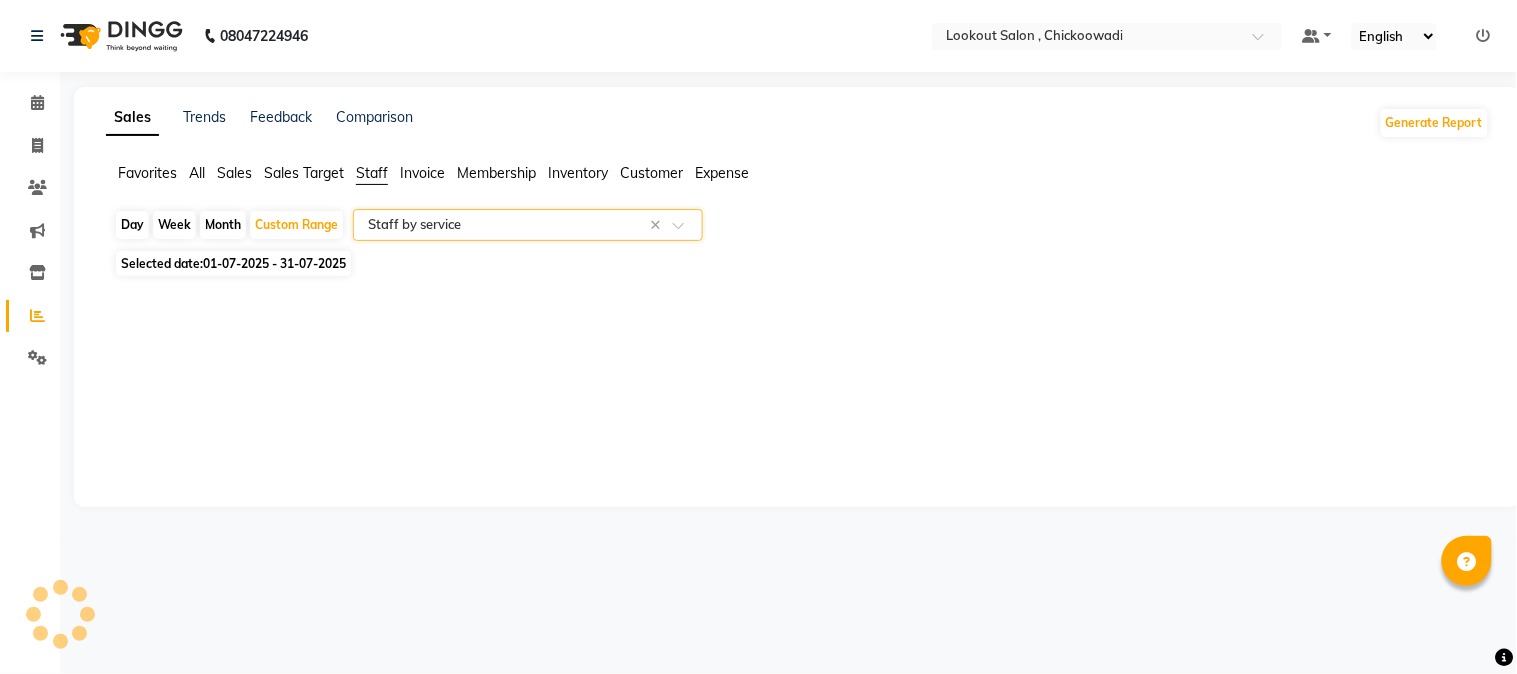 select on "csv" 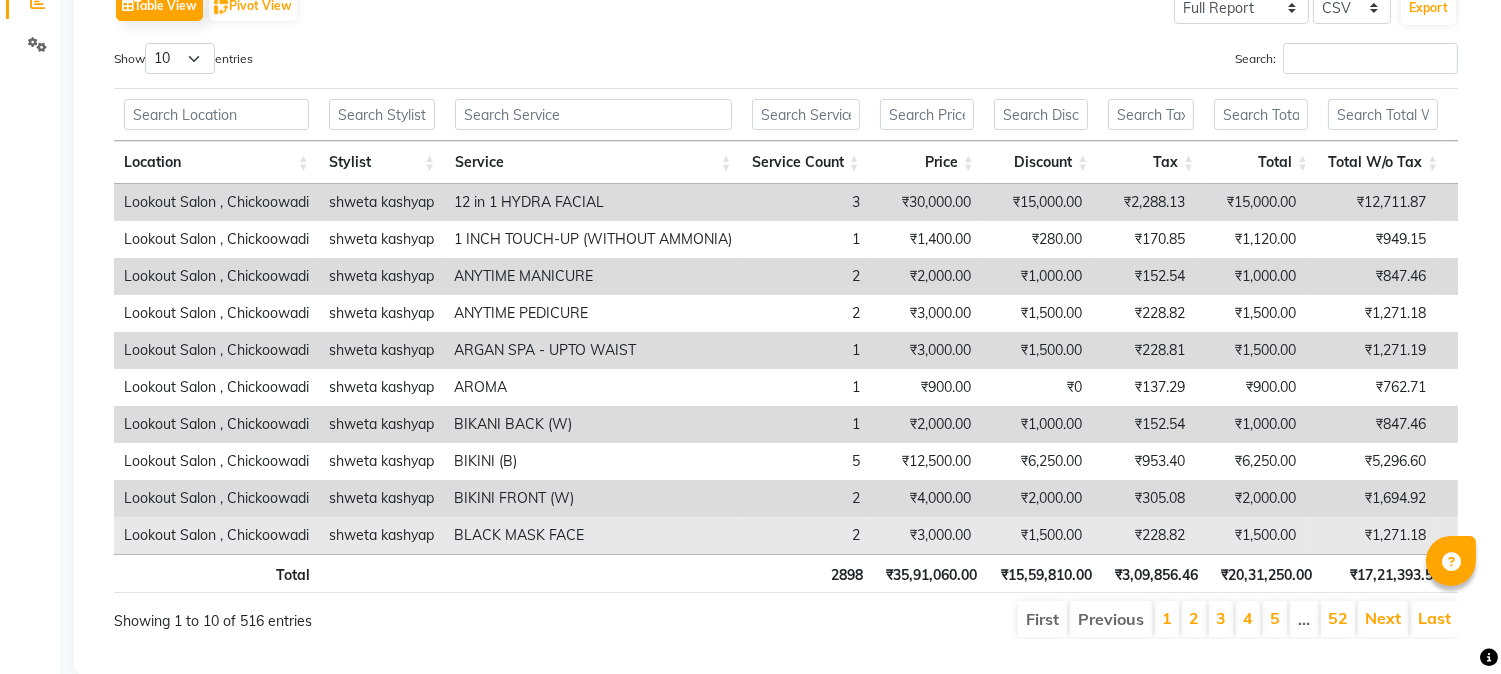 scroll, scrollTop: 377, scrollLeft: 0, axis: vertical 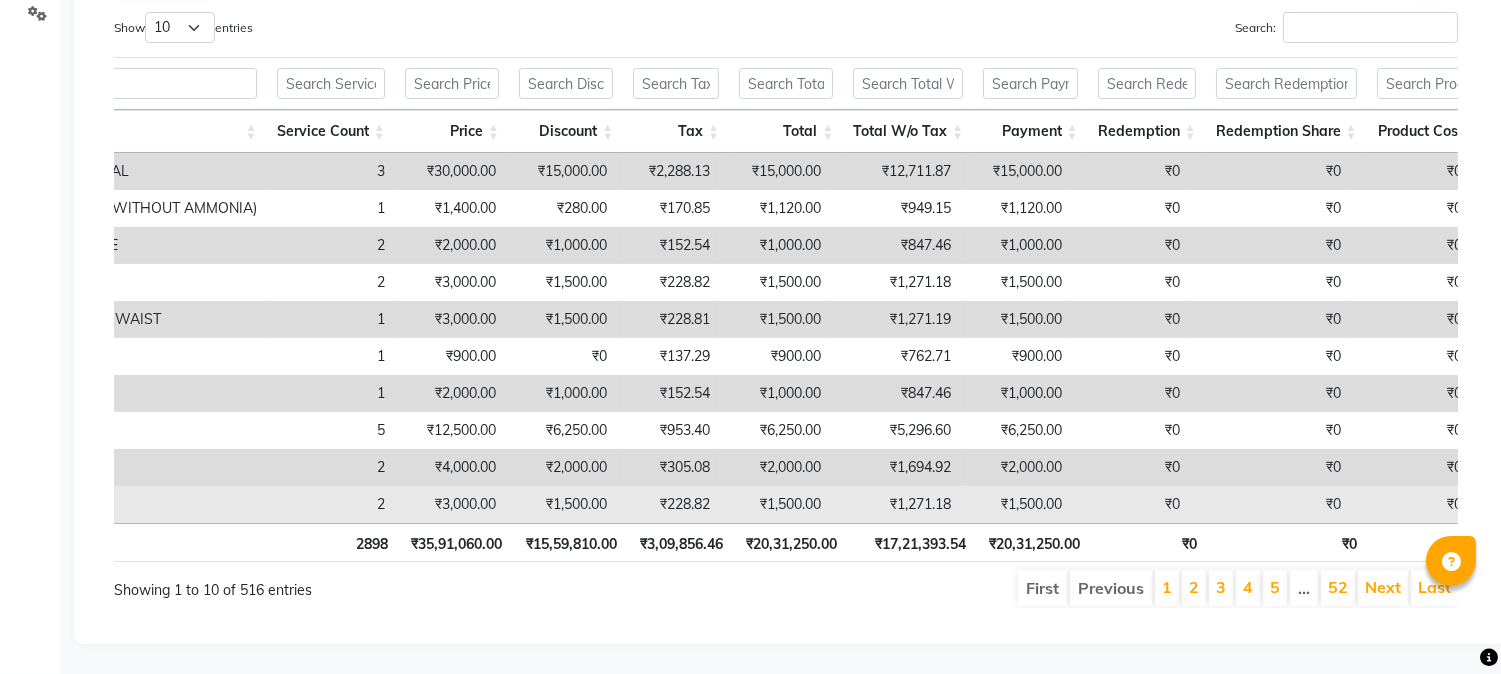 click on "₹0" at bounding box center (1411, 504) 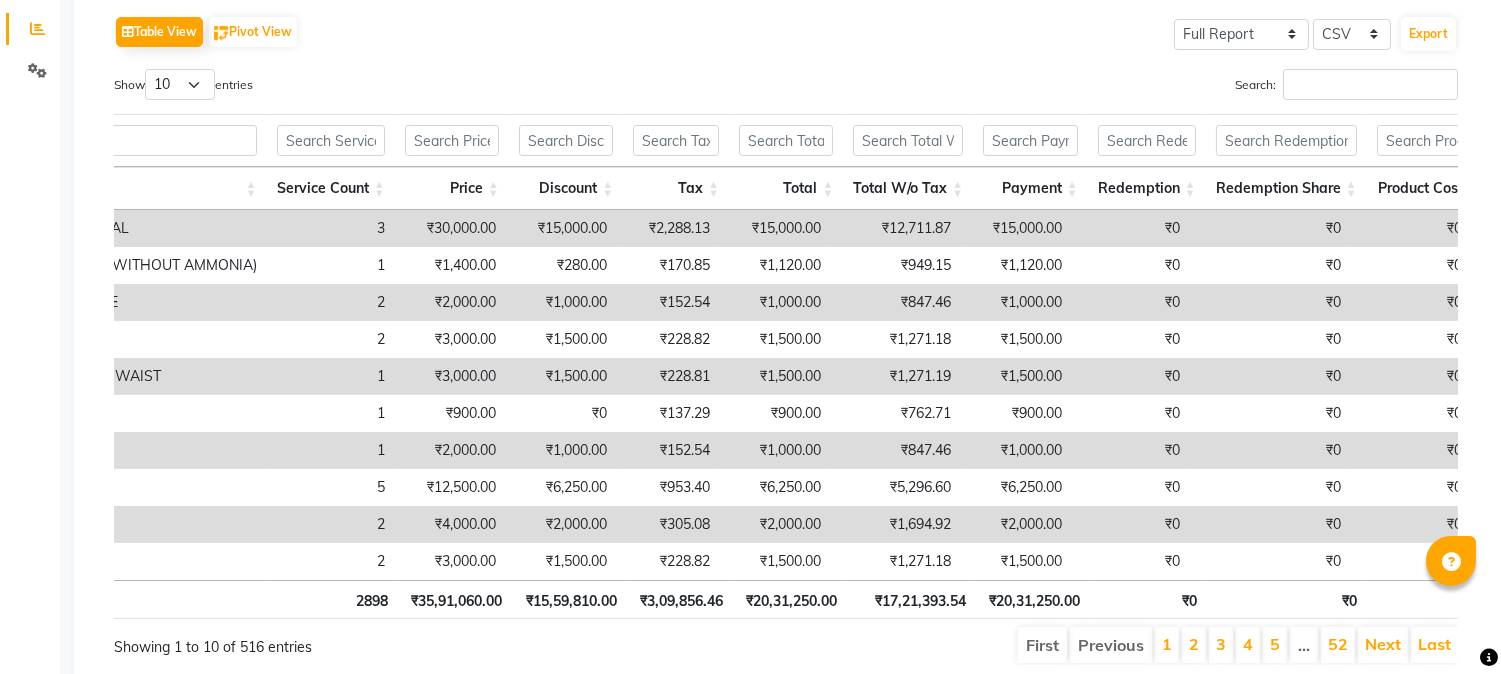 scroll, scrollTop: 377, scrollLeft: 0, axis: vertical 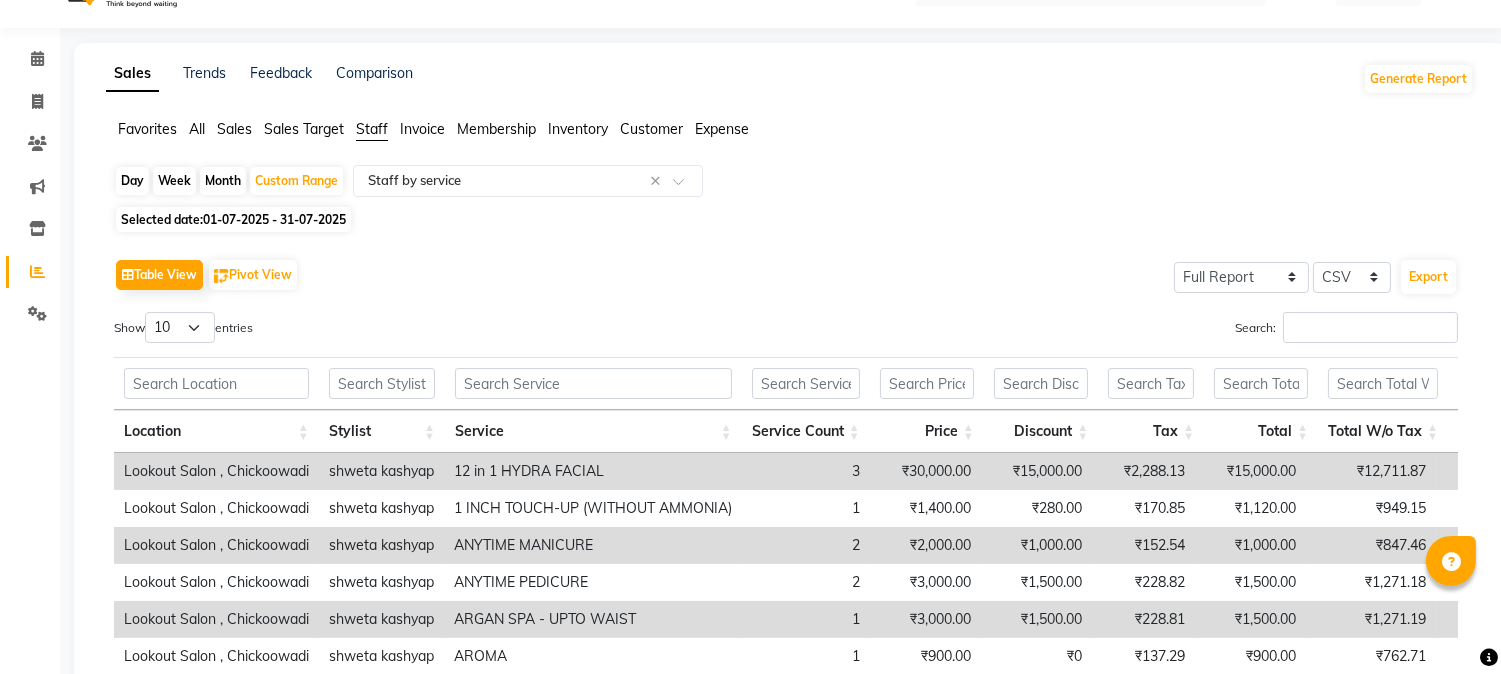 click on "All" 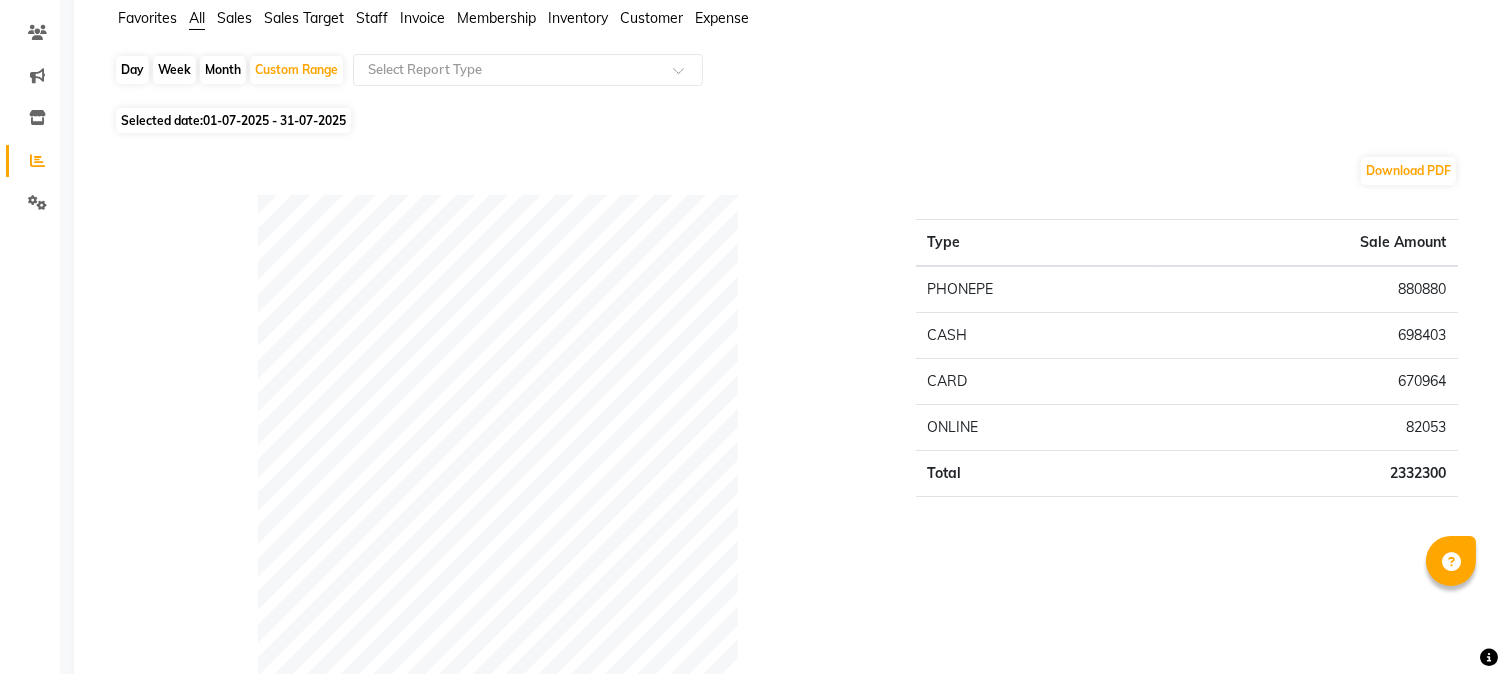 scroll, scrollTop: 0, scrollLeft: 0, axis: both 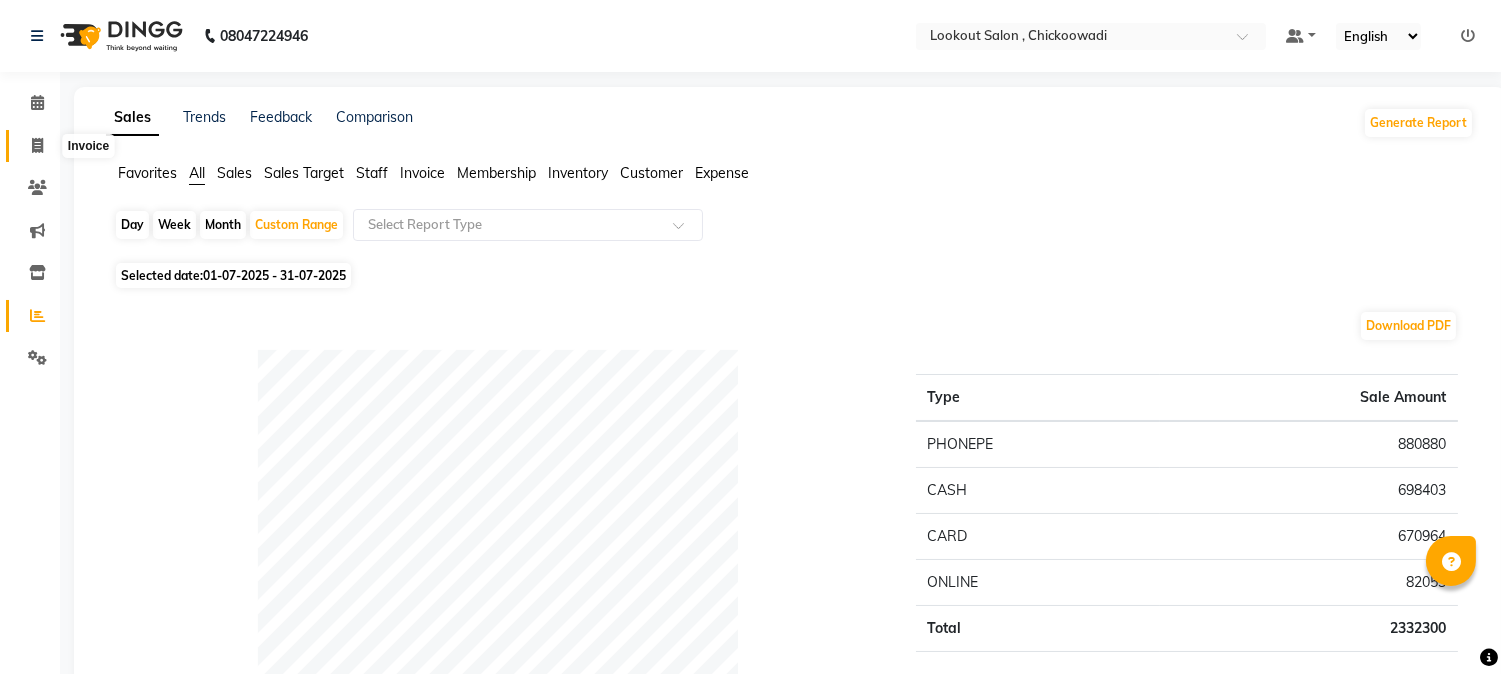 click 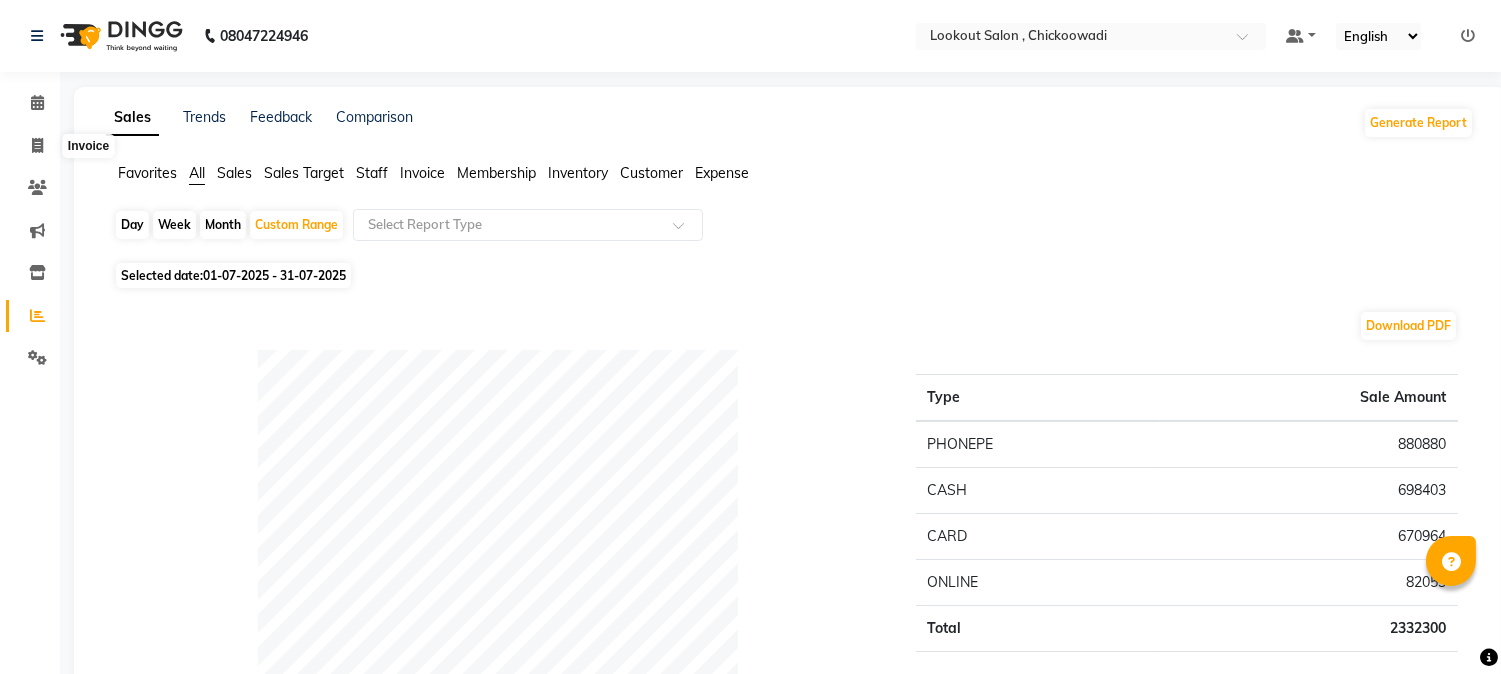 select on "151" 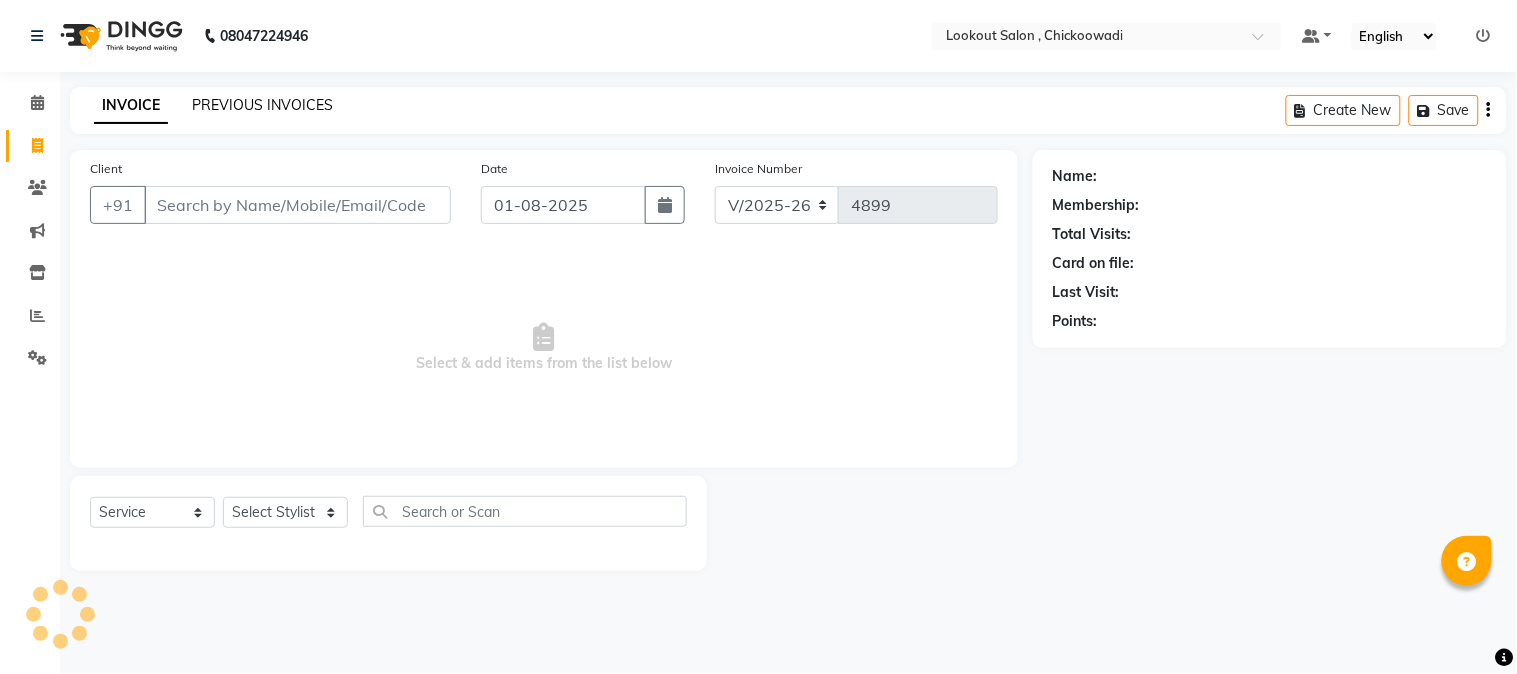 click on "PREVIOUS INVOICES" 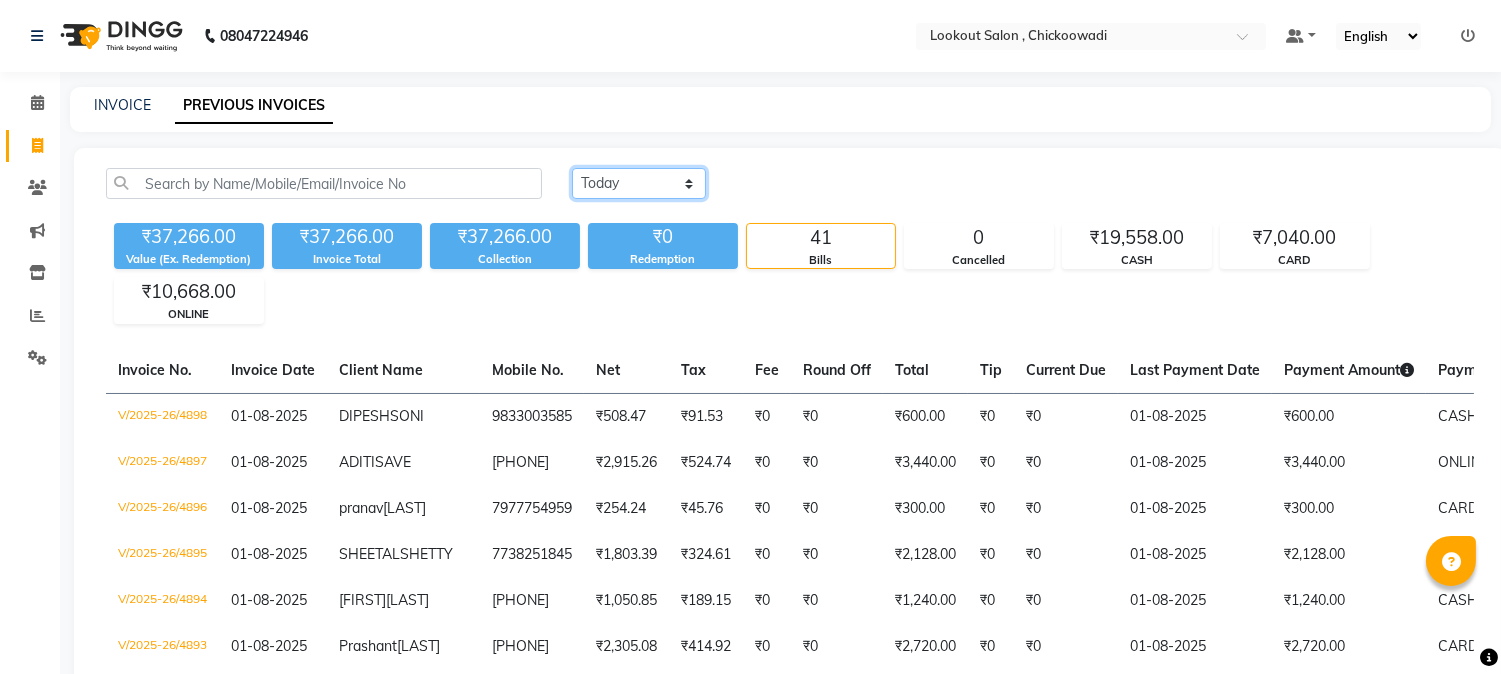 click on "Today Yesterday Custom Range" 